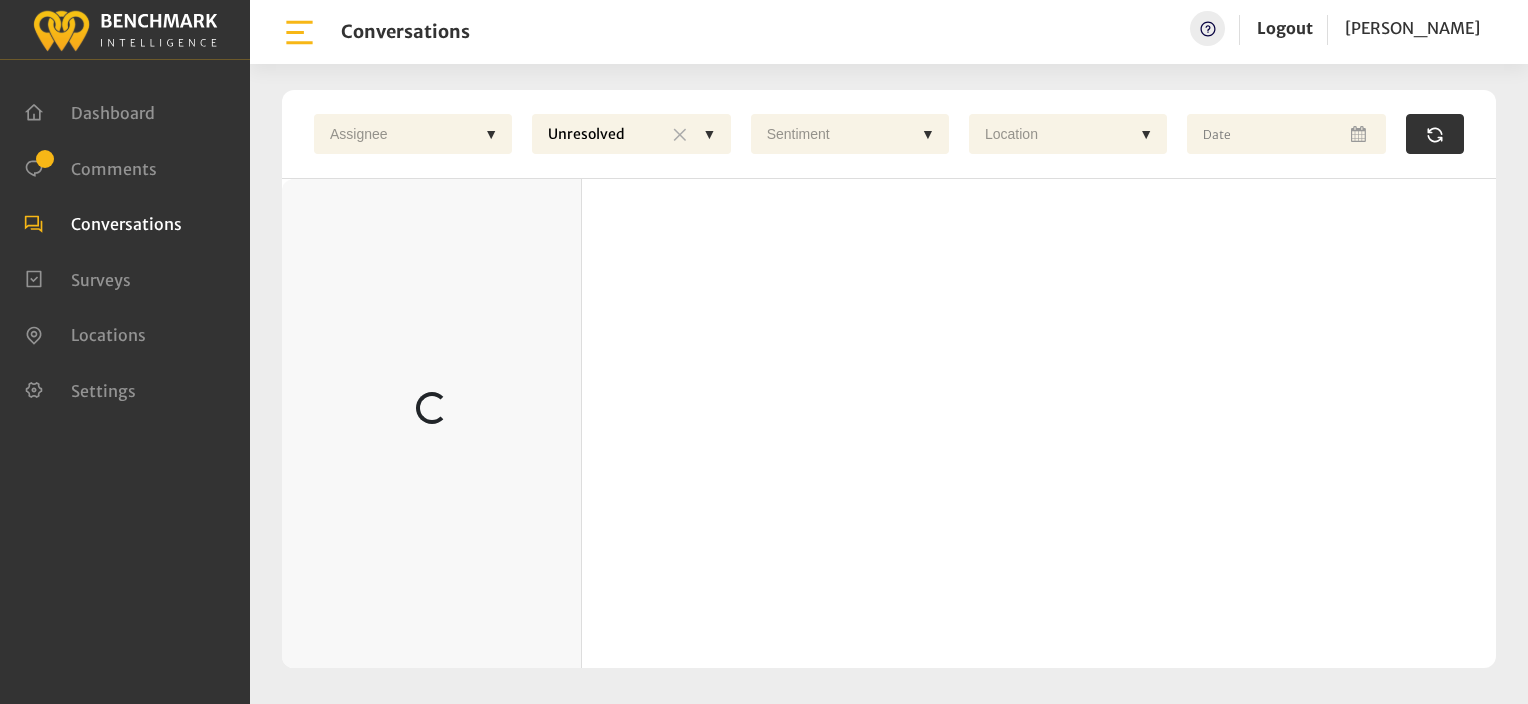 scroll, scrollTop: 0, scrollLeft: 0, axis: both 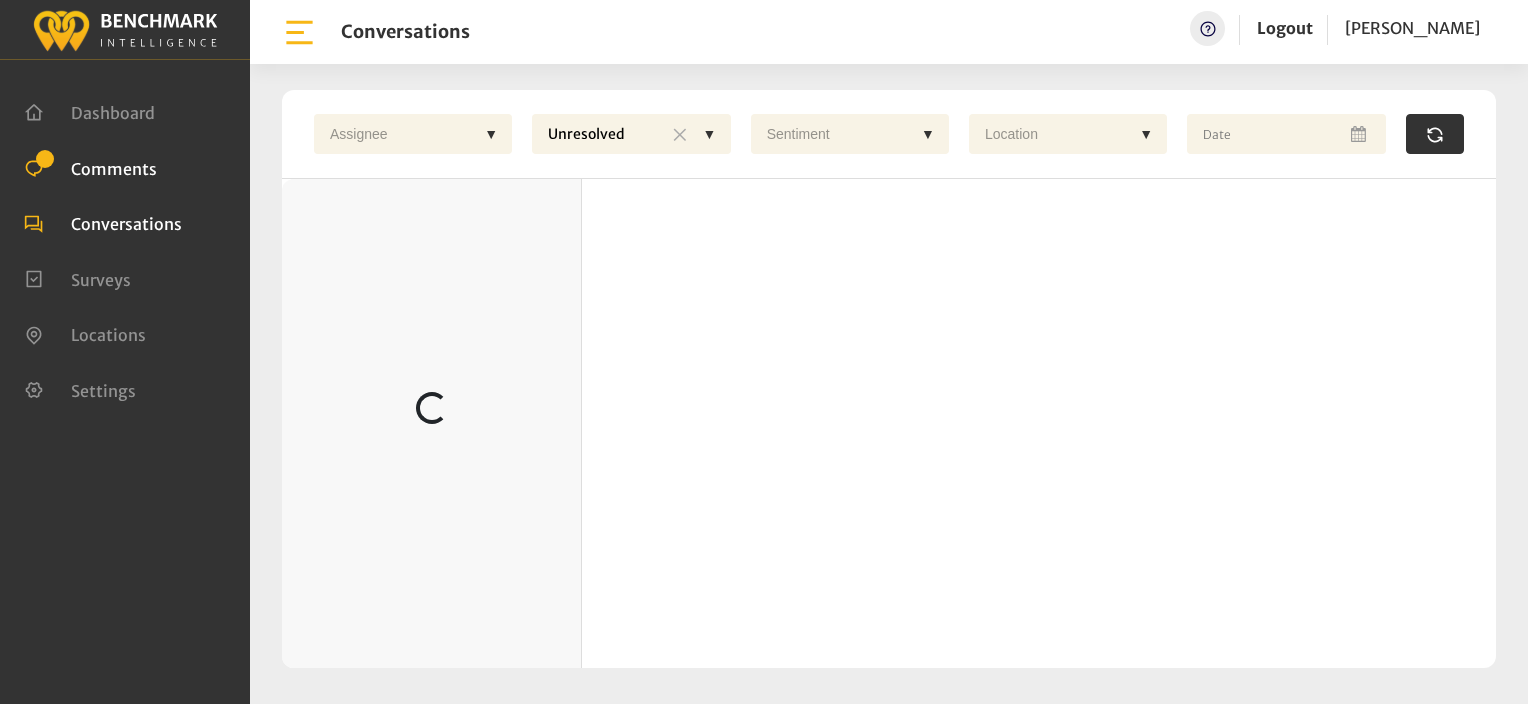 click on "Comments" 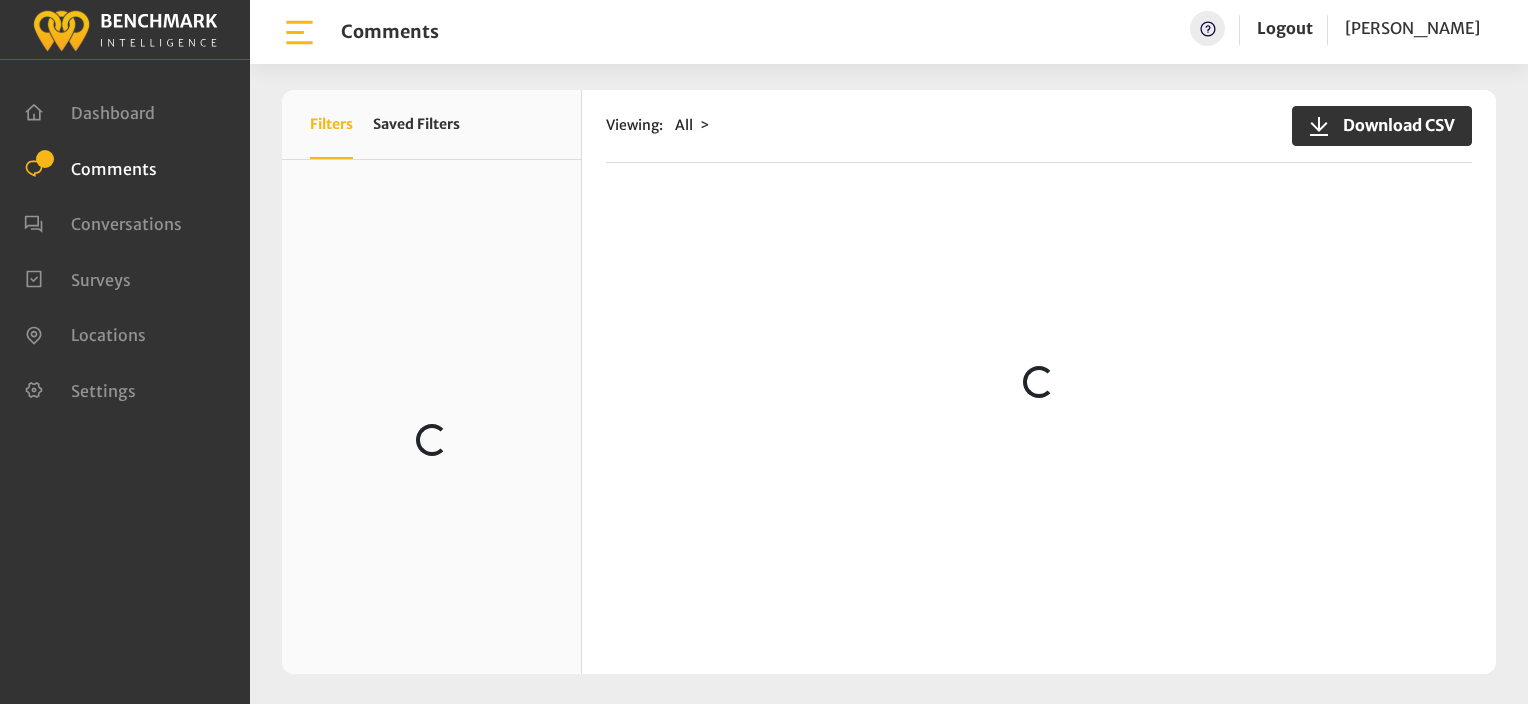 scroll, scrollTop: 0, scrollLeft: 0, axis: both 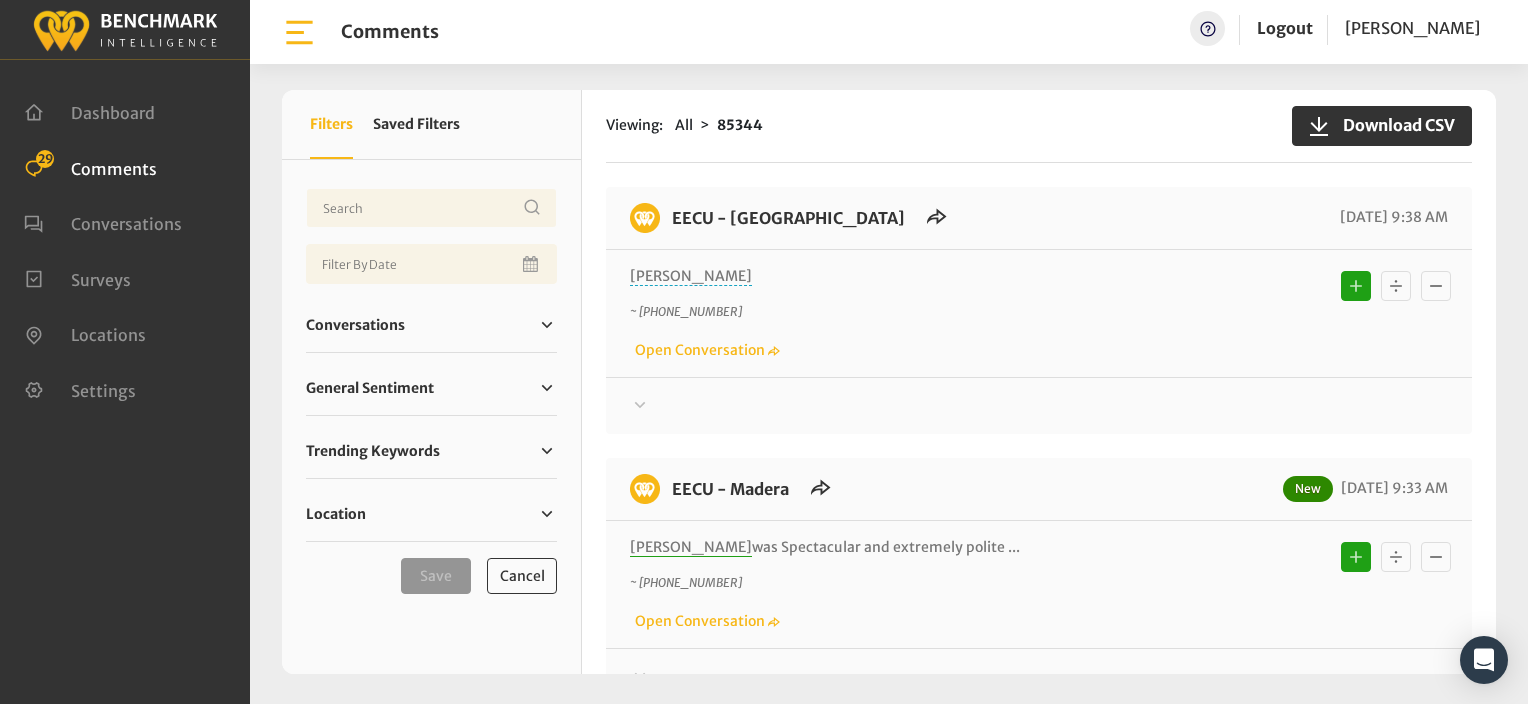click on "EECU - Milburn
07/03/2025 9:38 AM" 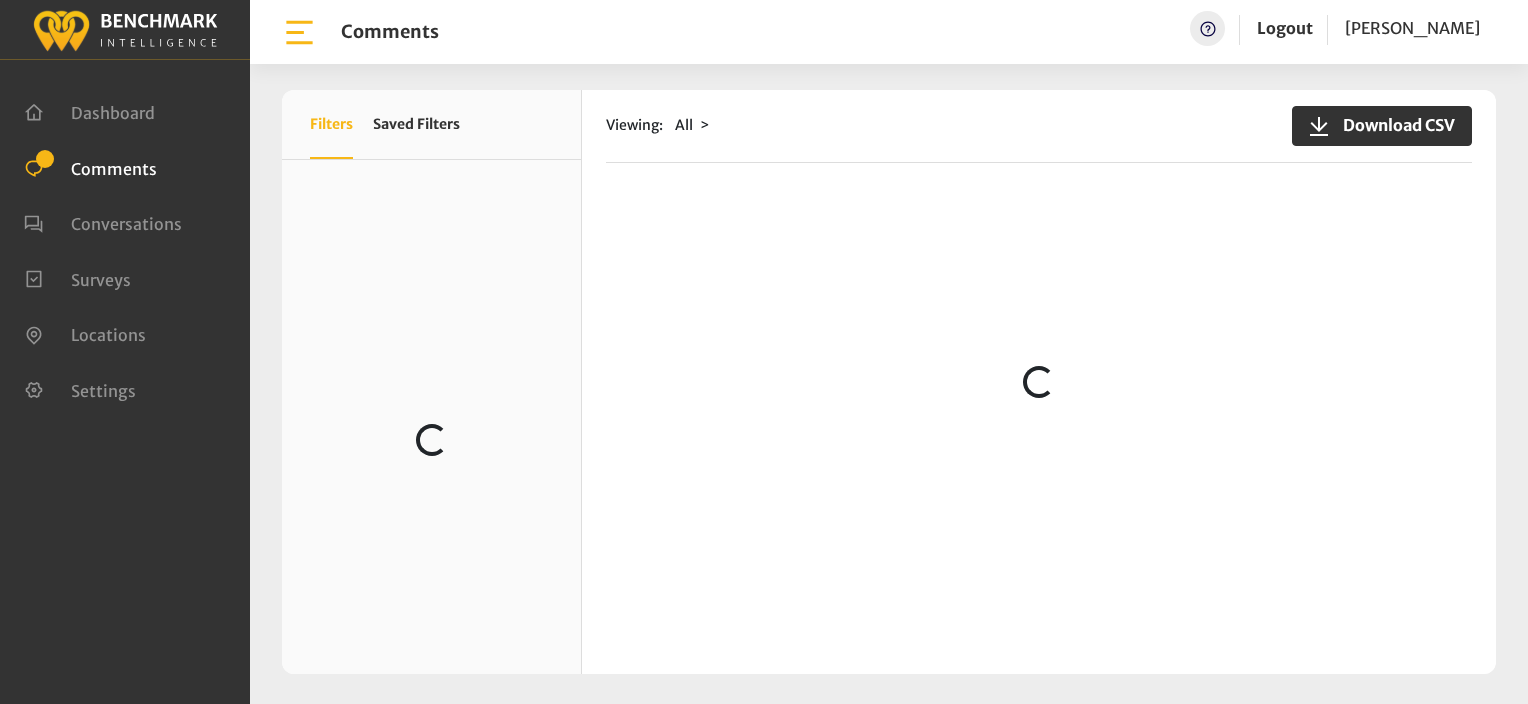 scroll, scrollTop: 0, scrollLeft: 0, axis: both 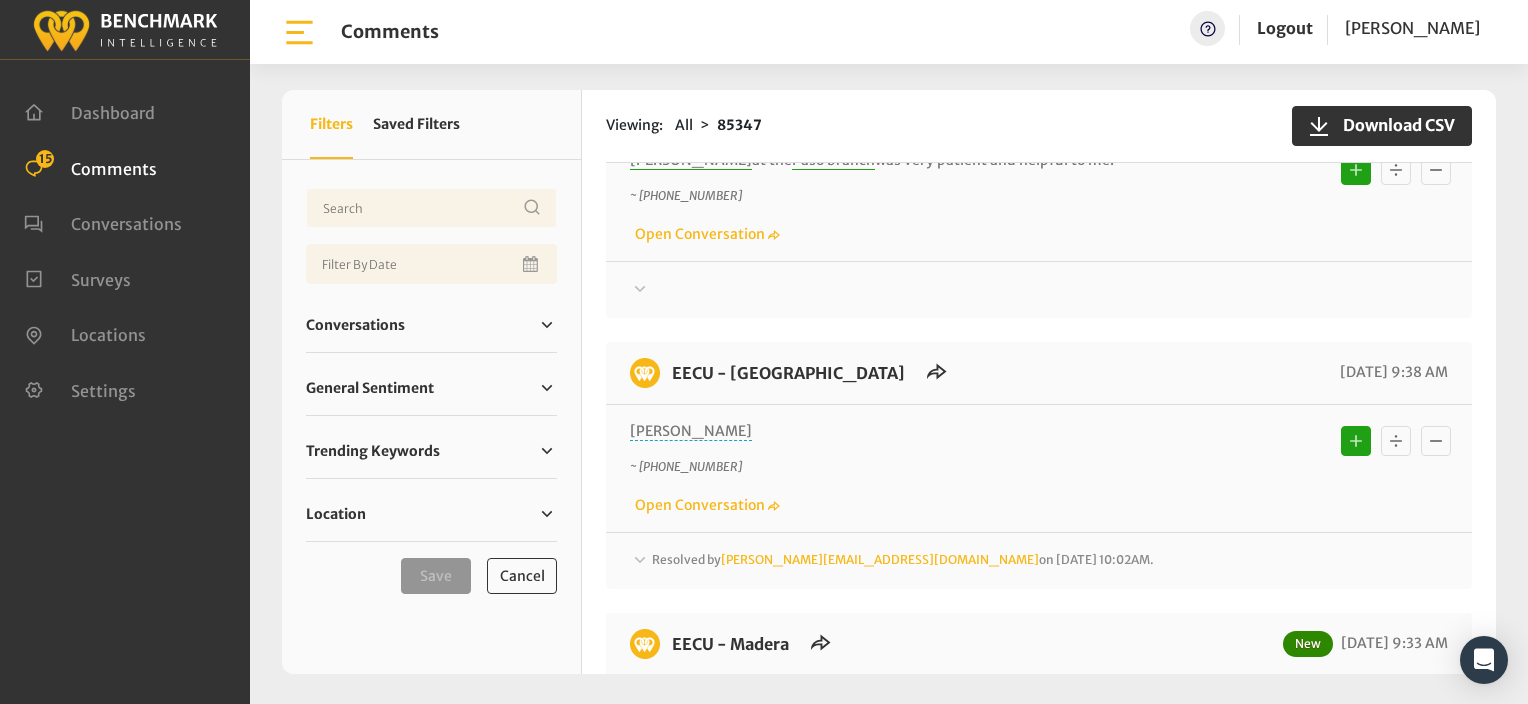 click at bounding box center [1039, -252] 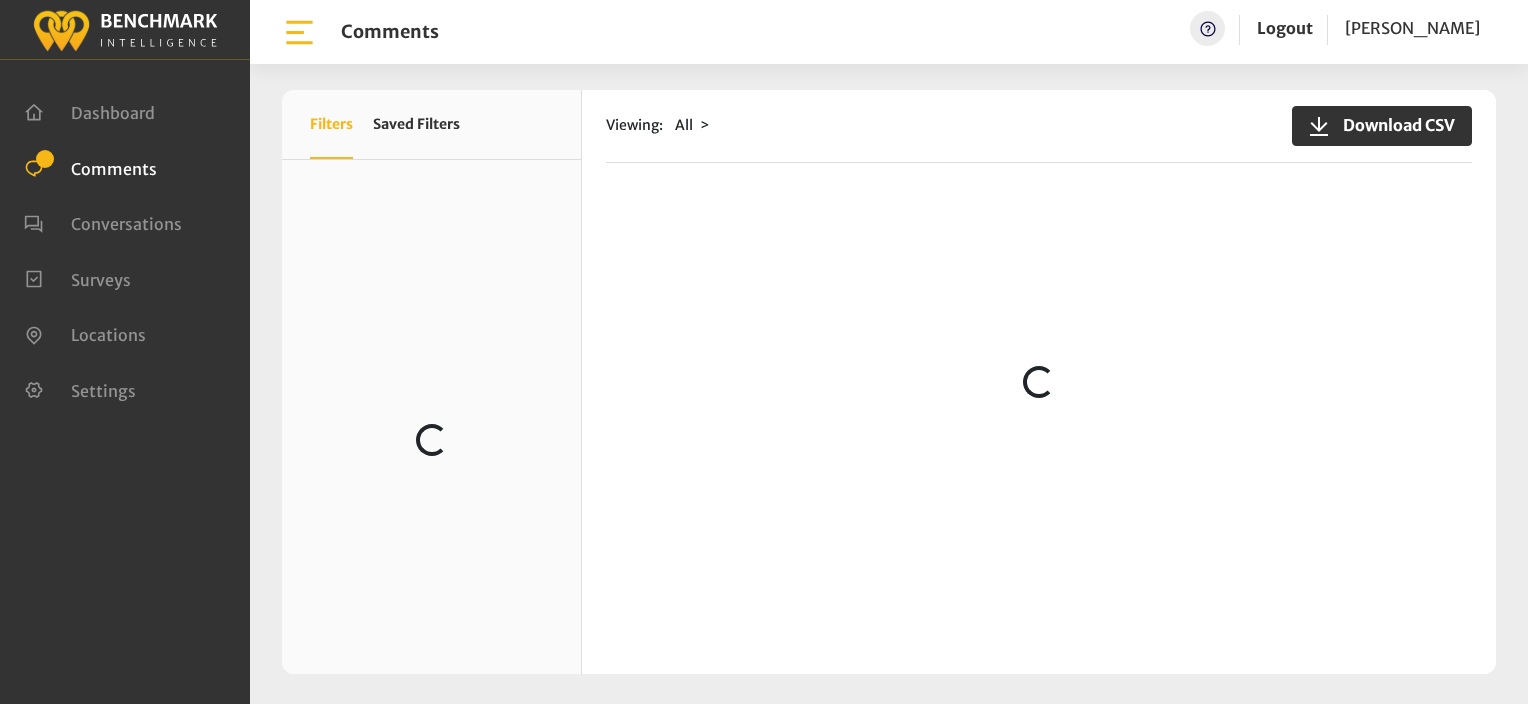 scroll, scrollTop: 0, scrollLeft: 0, axis: both 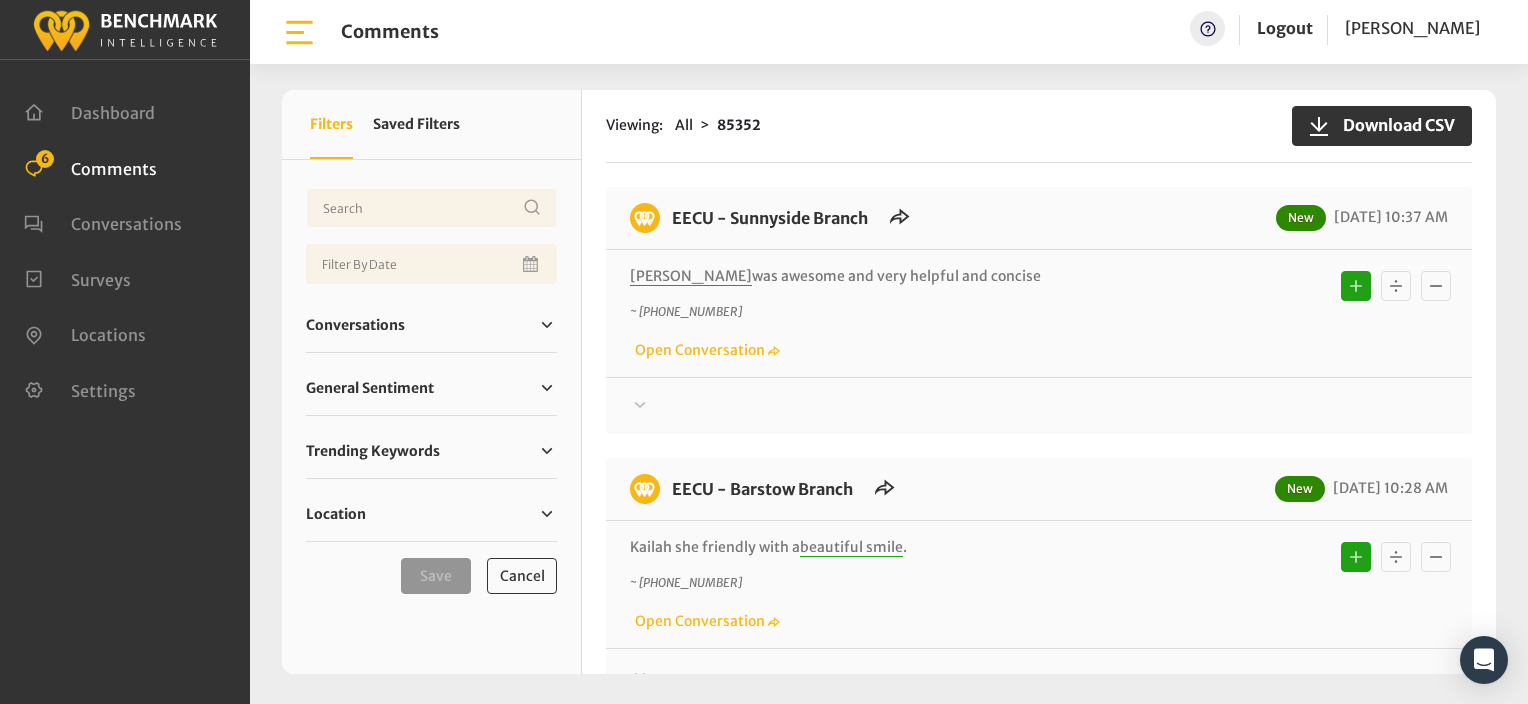 click on "Diana  was awesome and very helpful and concise
~ +15596724164
Open Conversation" 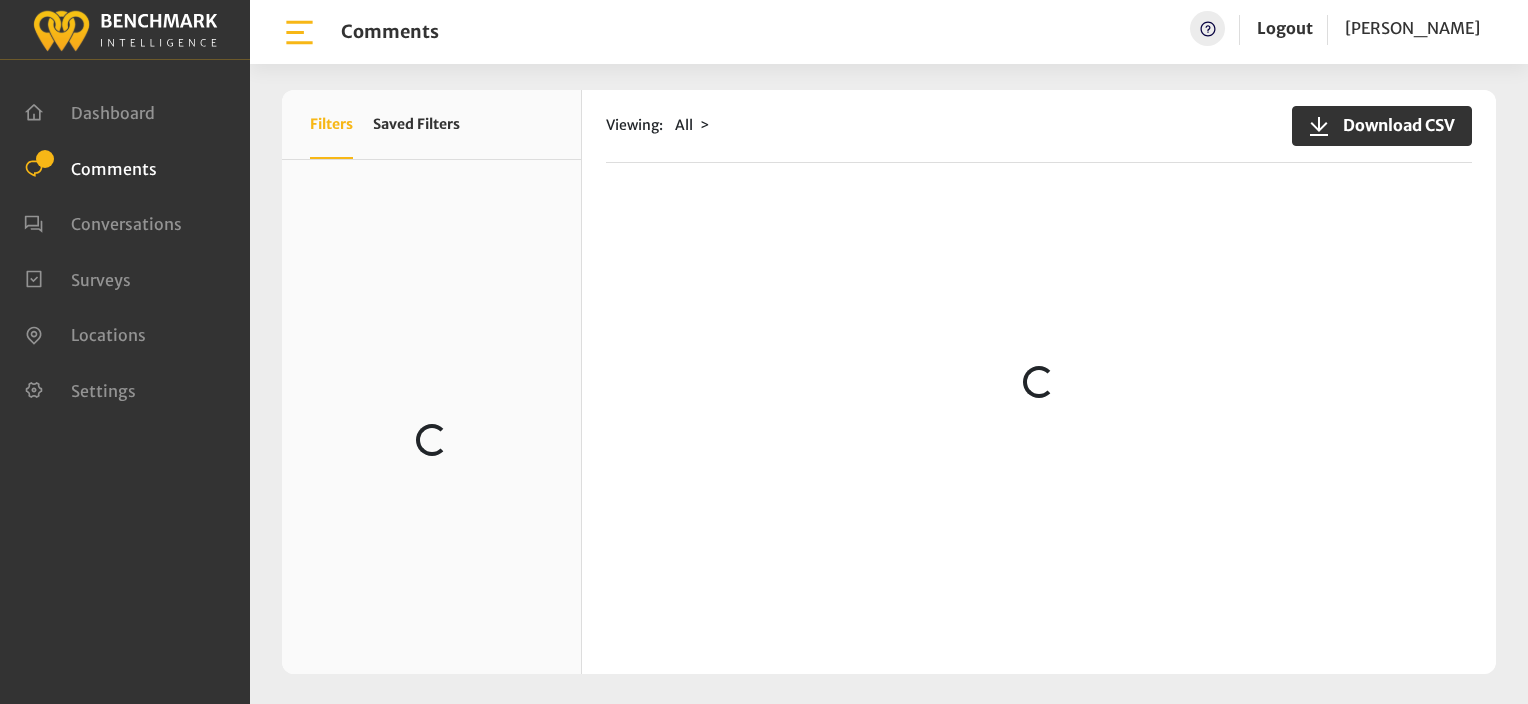 scroll, scrollTop: 0, scrollLeft: 0, axis: both 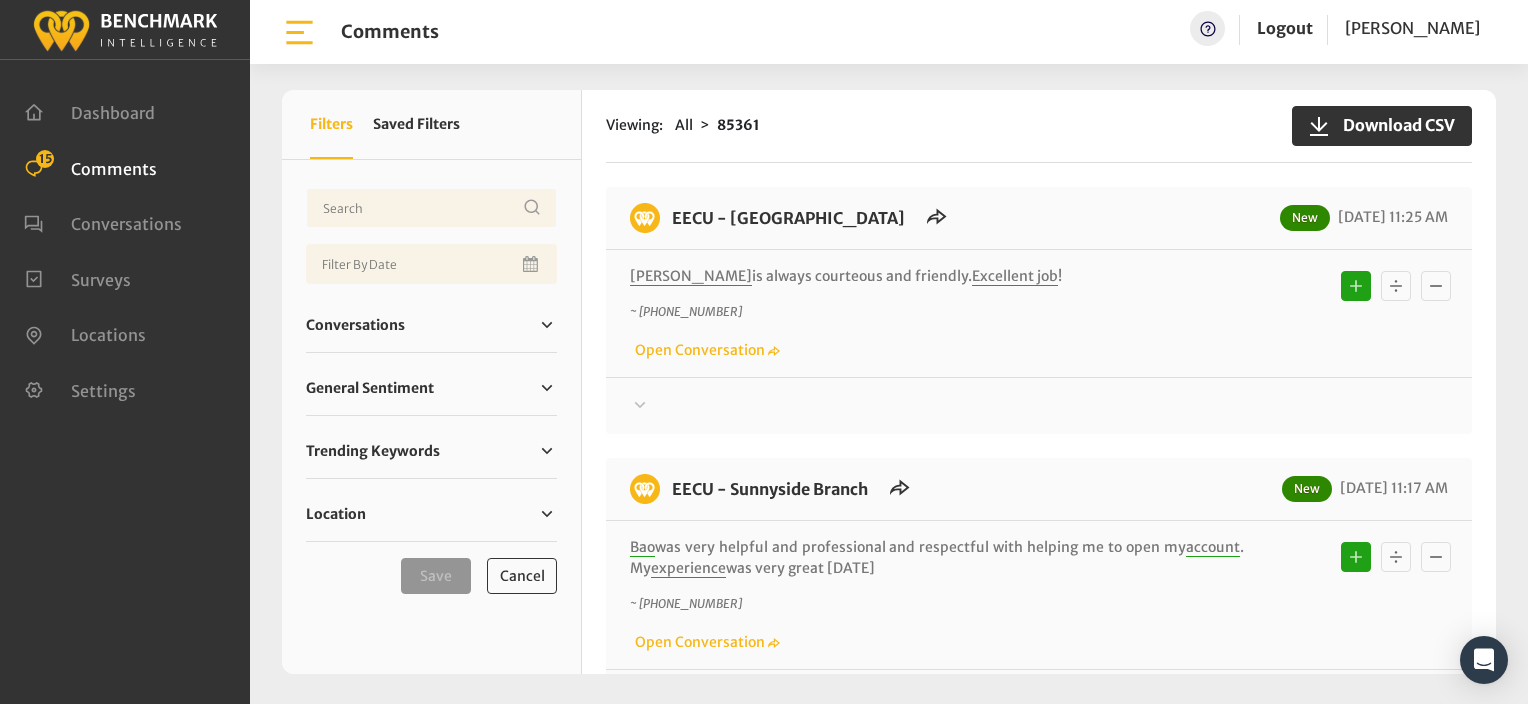 click on "Alfonso  is always courteous and friendly.   Excellent job !" 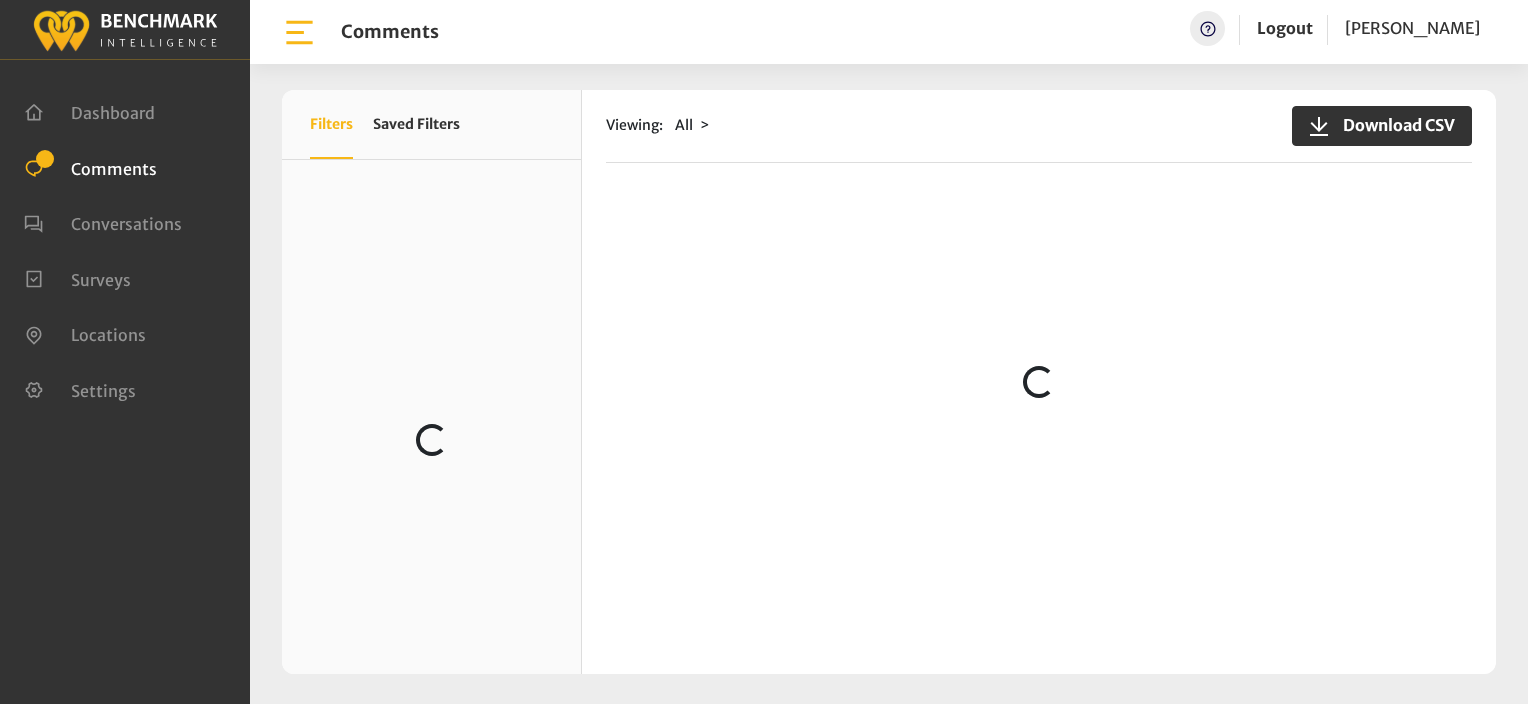 scroll, scrollTop: 0, scrollLeft: 0, axis: both 